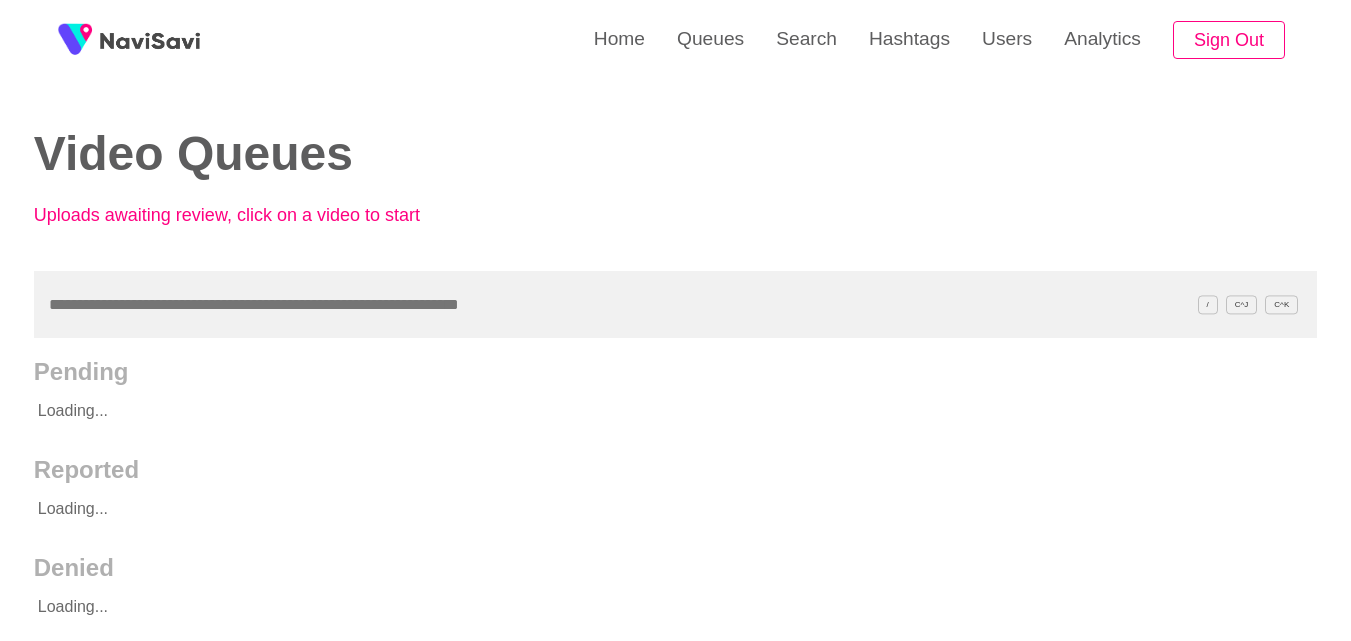scroll, scrollTop: 0, scrollLeft: 0, axis: both 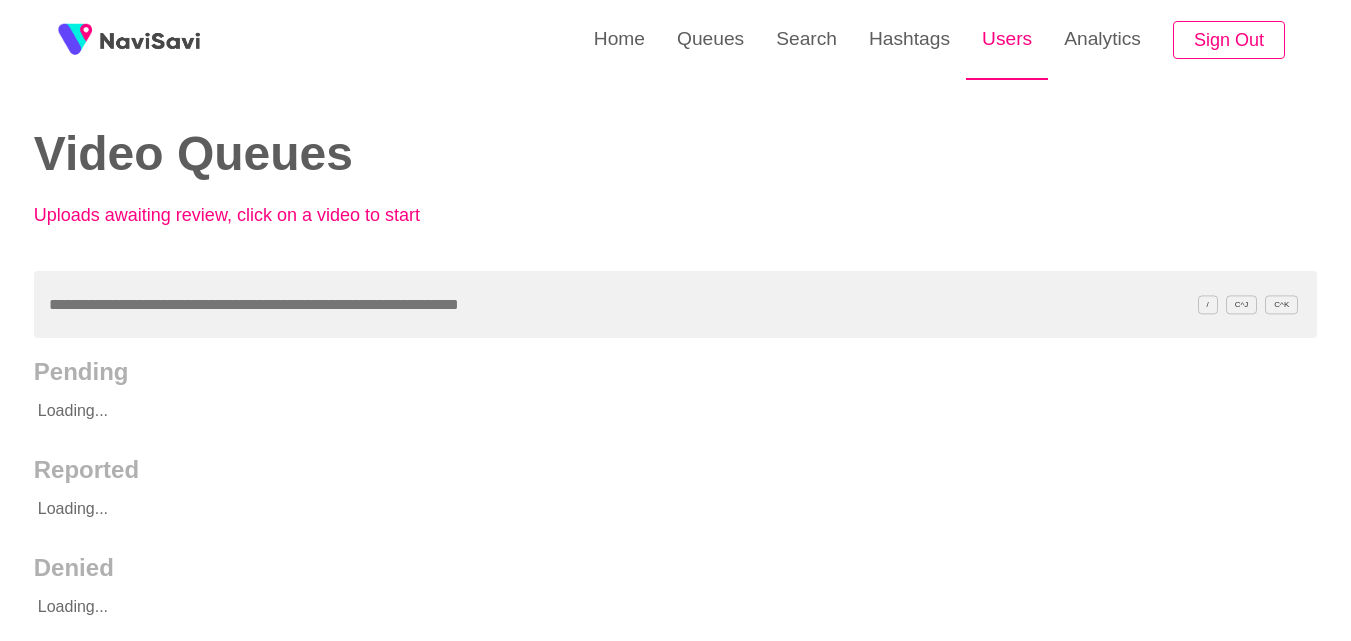click on "Users" at bounding box center [1007, 39] 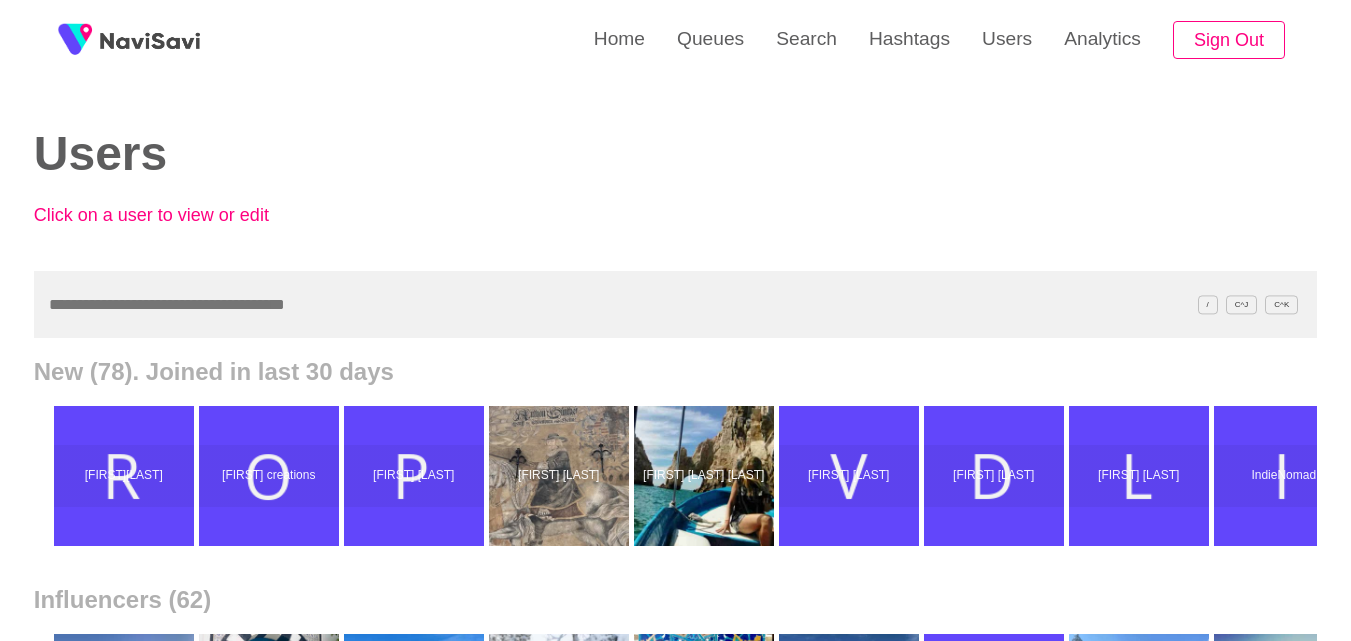 click at bounding box center [675, 304] 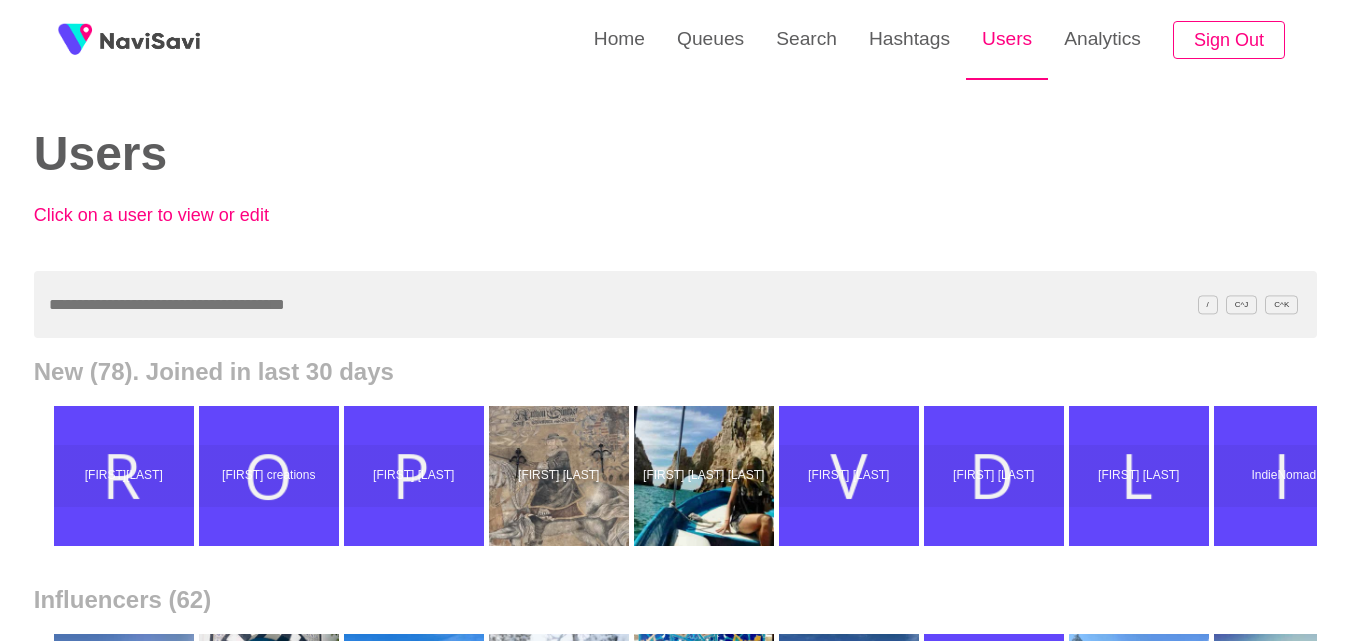 click on "Users" at bounding box center [1007, 39] 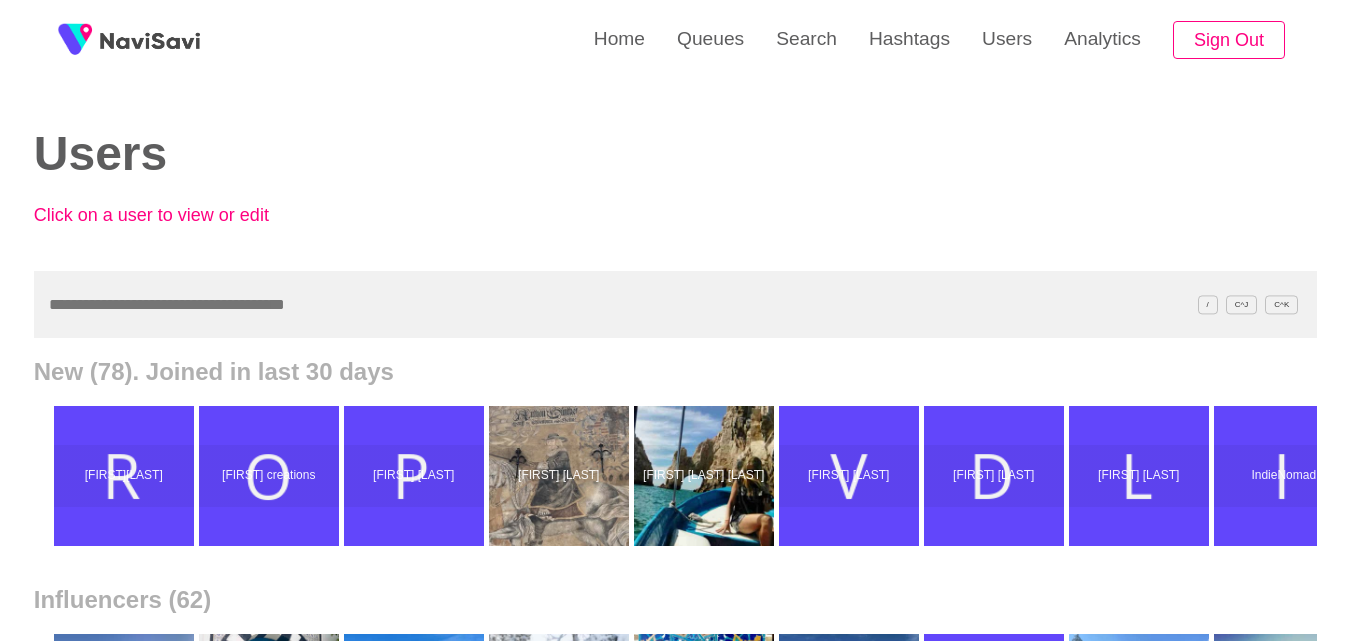 click at bounding box center (675, 304) 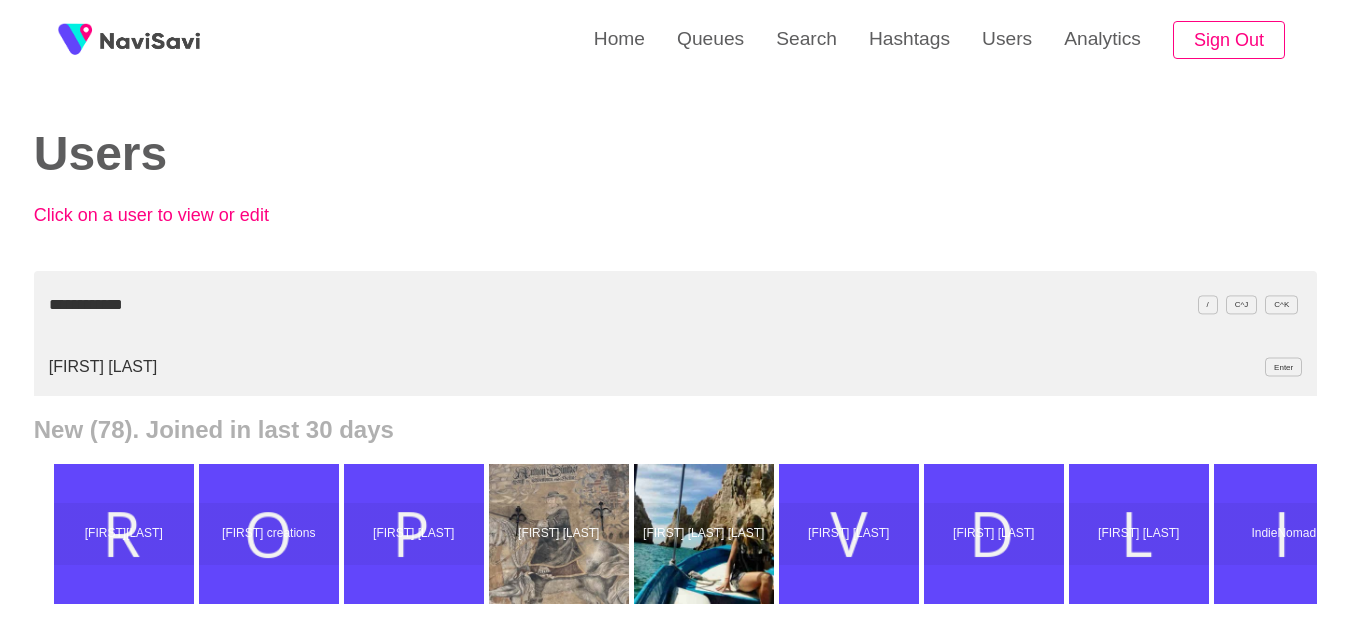 click on "[FIRST] [LAST] Enter" at bounding box center (675, 367) 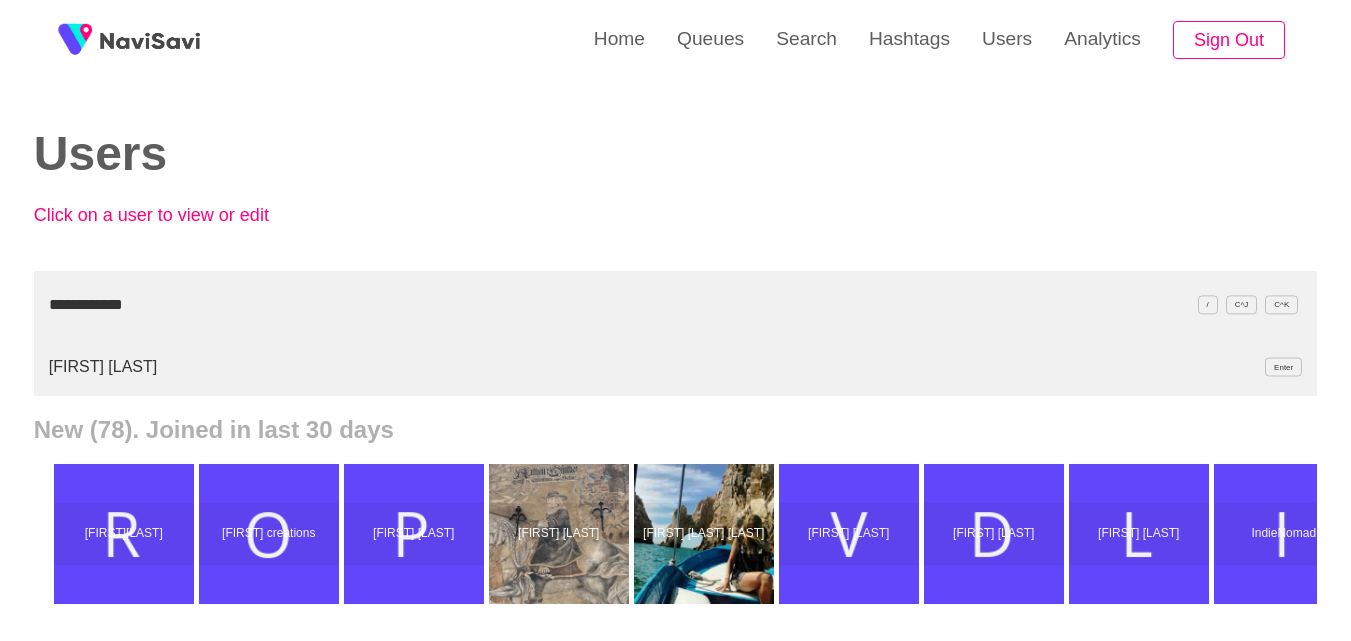 drag, startPoint x: 182, startPoint y: 298, endPoint x: 0, endPoint y: 283, distance: 182.61708 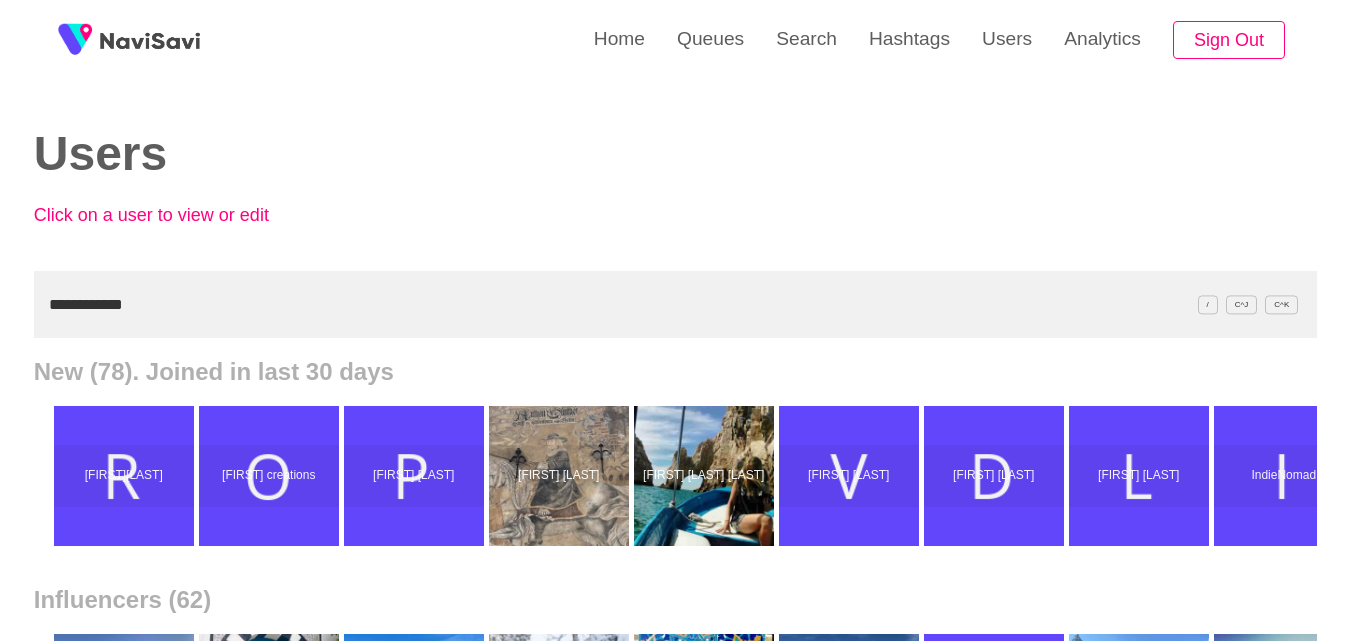 paste on "**********" 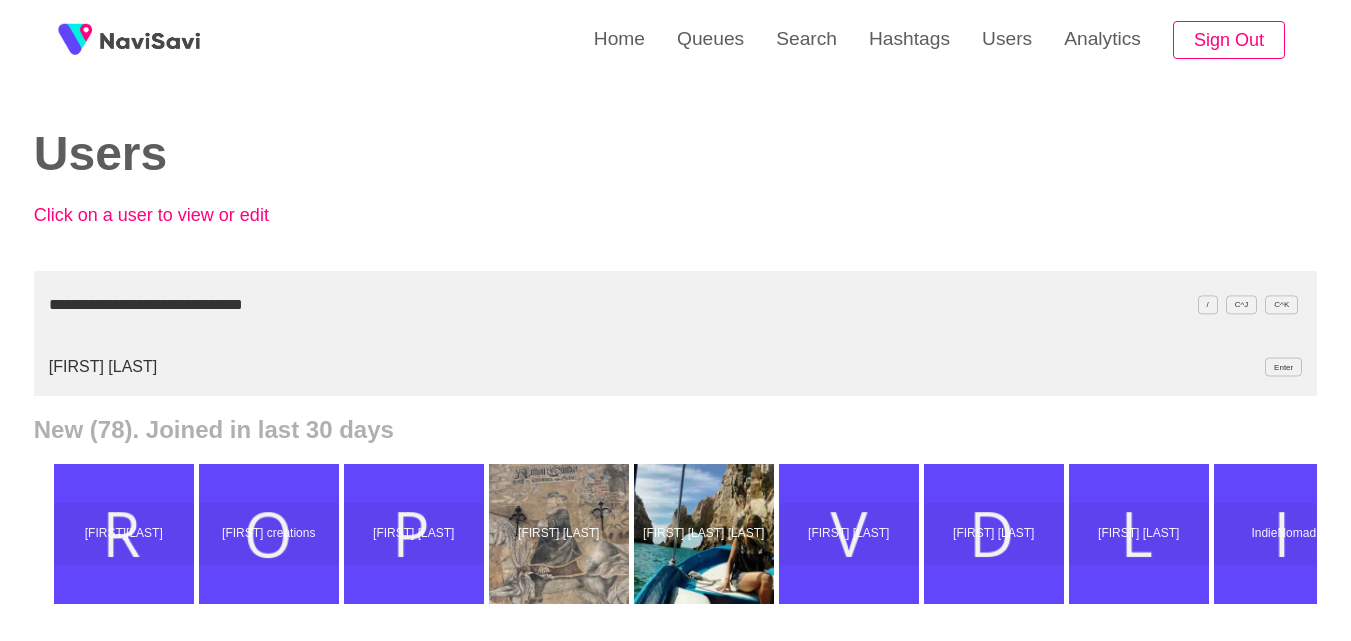 drag, startPoint x: 356, startPoint y: 303, endPoint x: 219, endPoint y: 306, distance: 137.03284 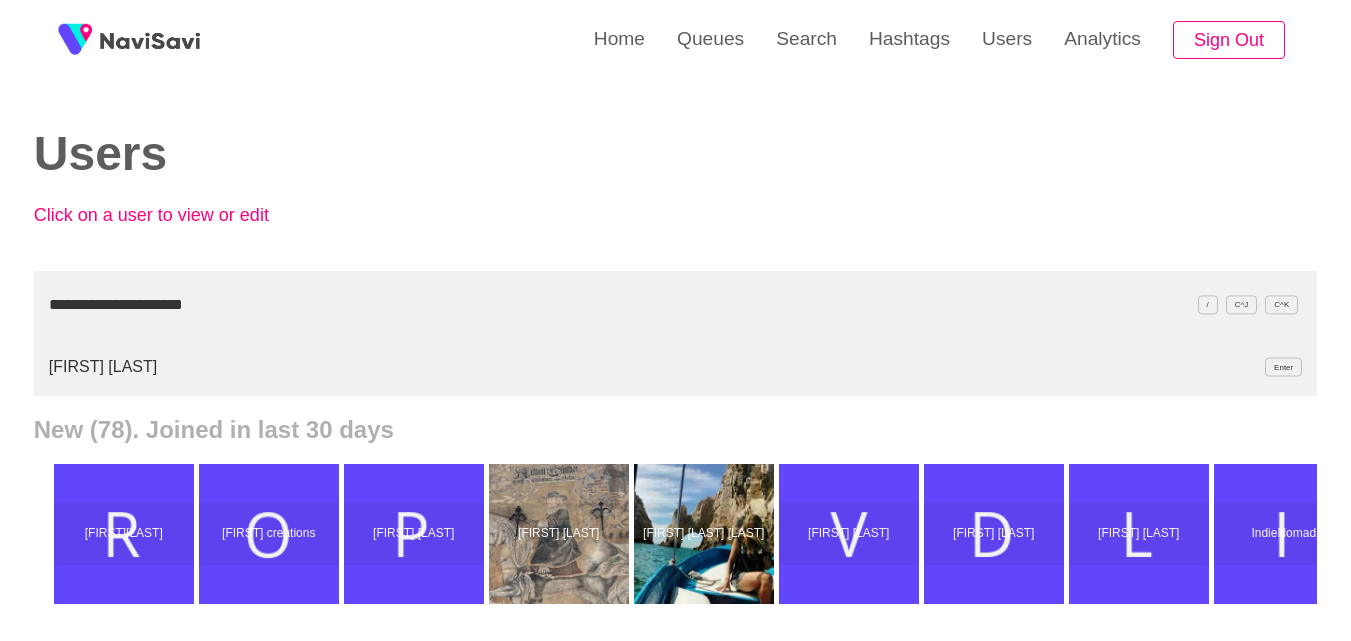 type on "**********" 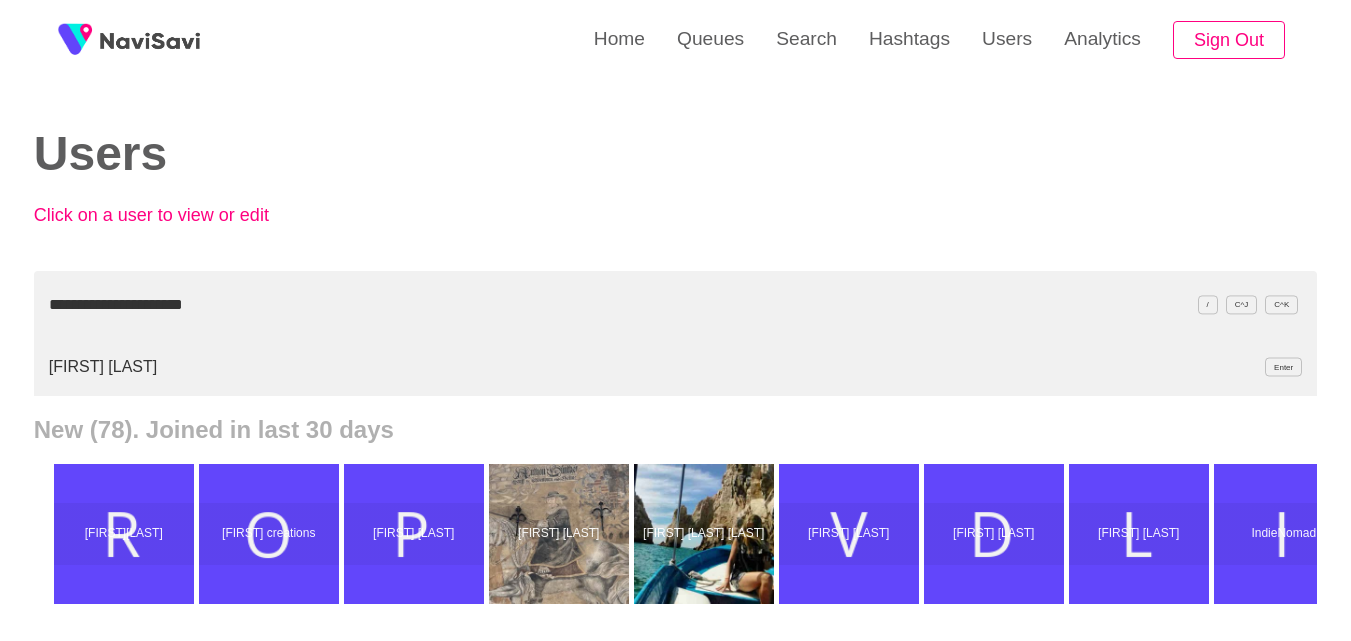 click on "[FIRST] [LAST] Enter" at bounding box center (675, 367) 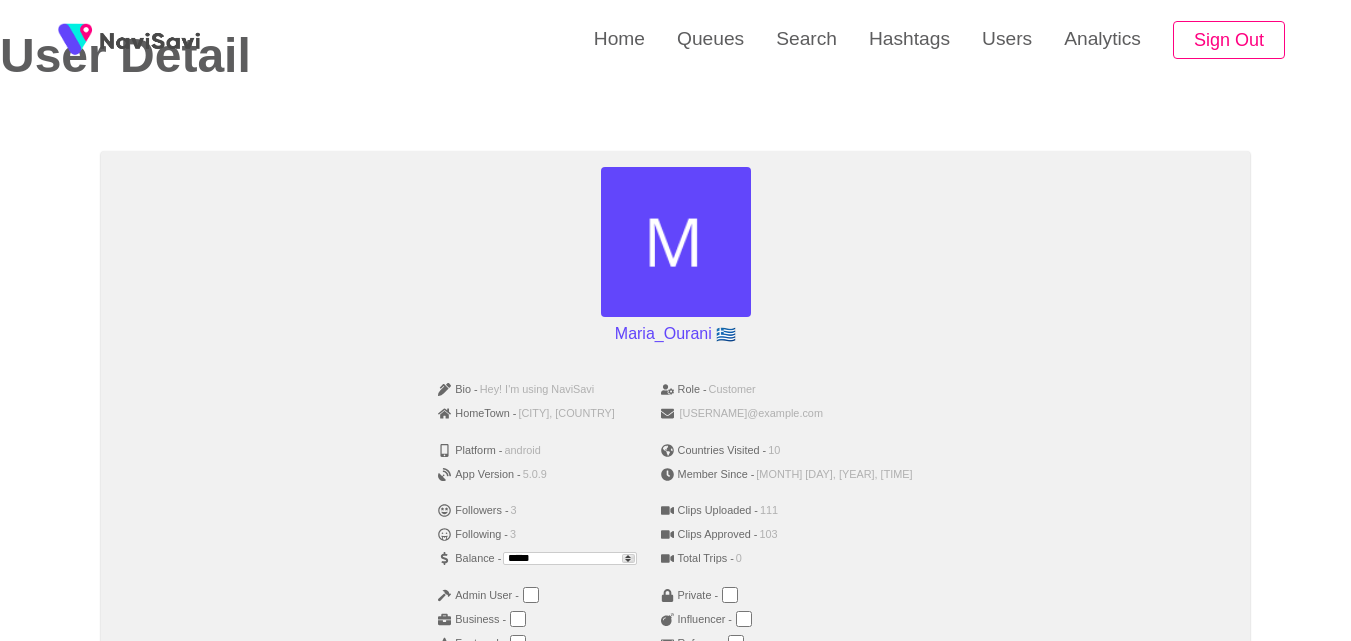 scroll, scrollTop: 97, scrollLeft: 0, axis: vertical 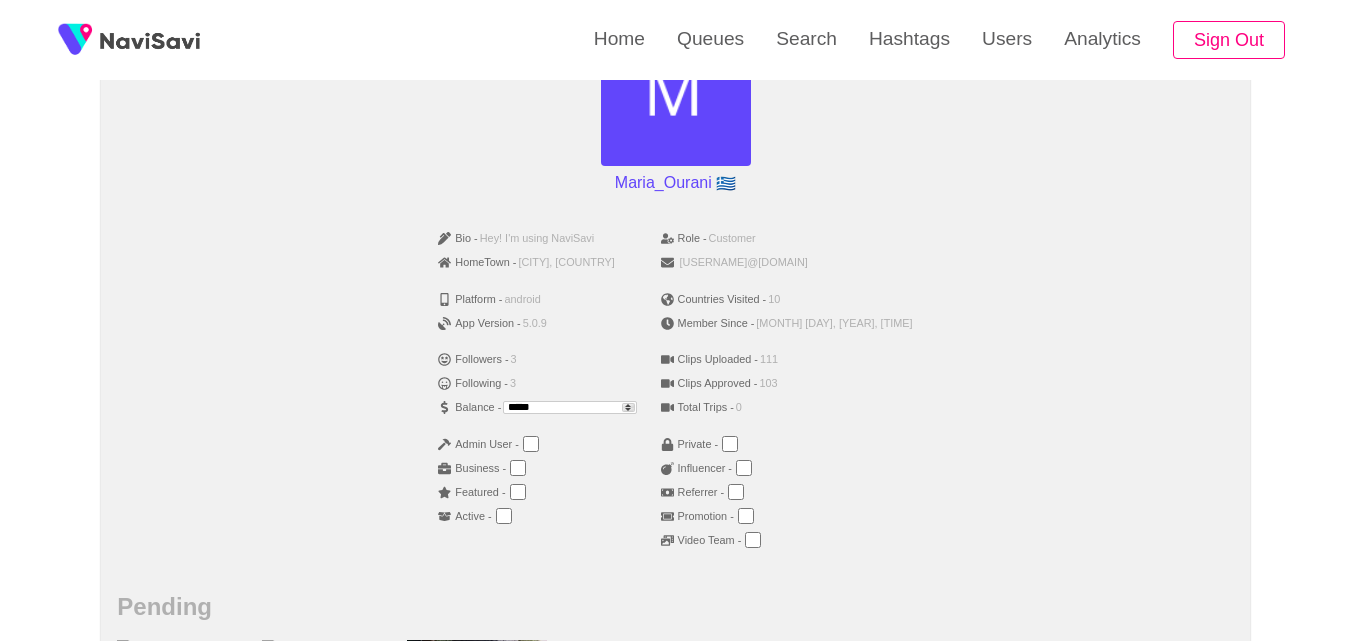 drag, startPoint x: 585, startPoint y: 409, endPoint x: 370, endPoint y: 406, distance: 215.02094 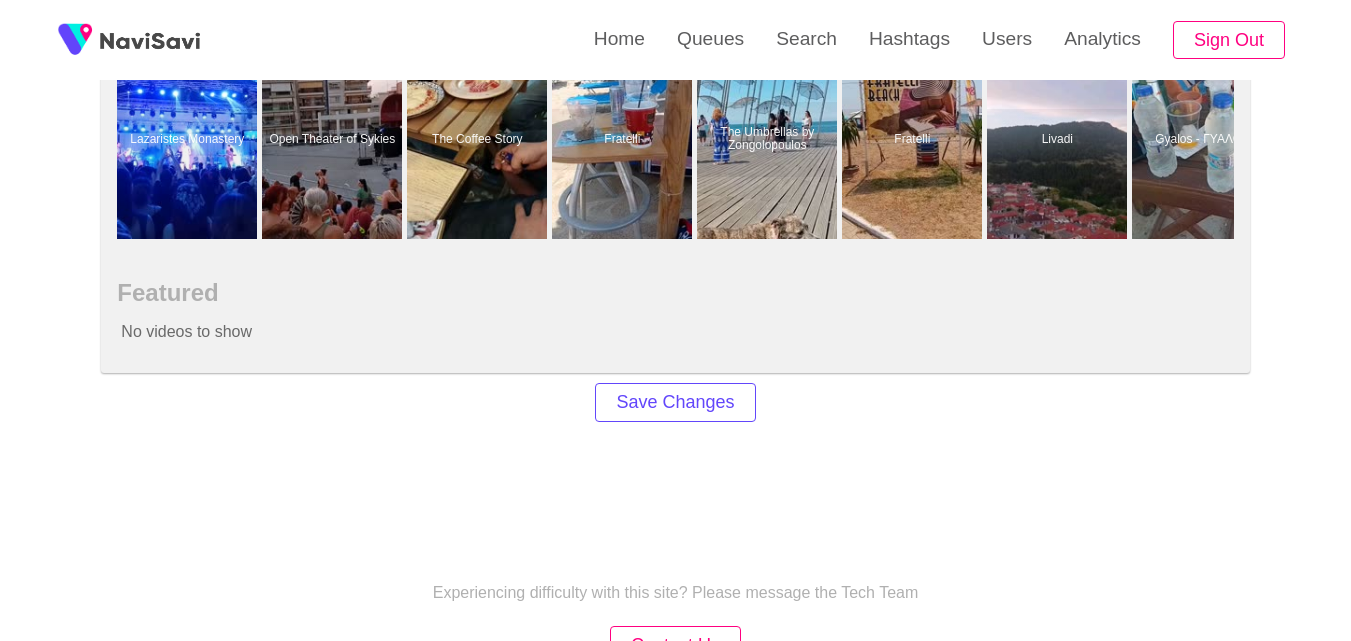 scroll, scrollTop: 1426, scrollLeft: 0, axis: vertical 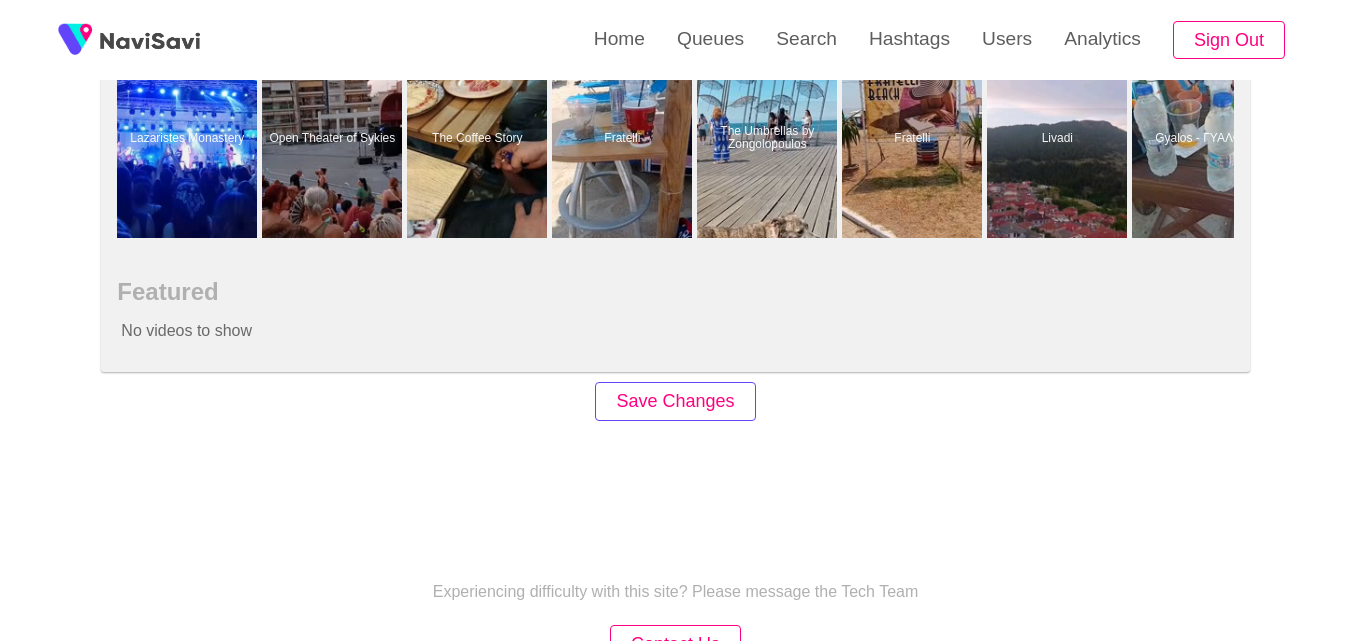 type on "***" 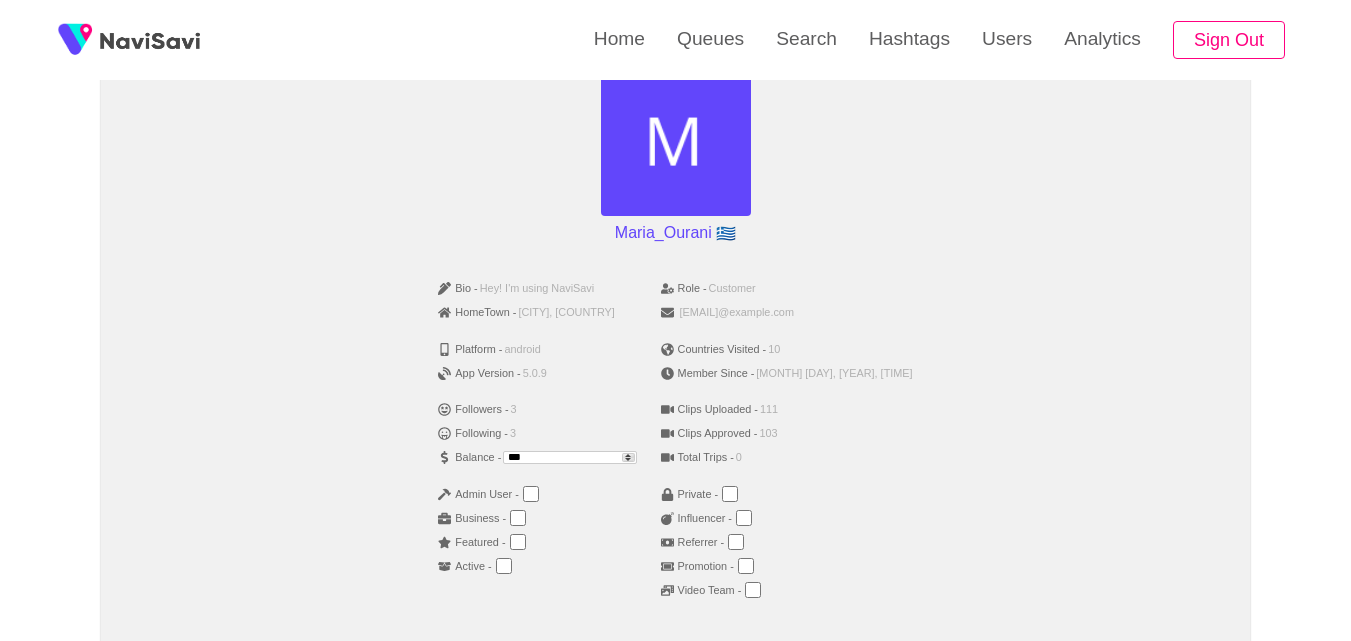 scroll, scrollTop: 200, scrollLeft: 0, axis: vertical 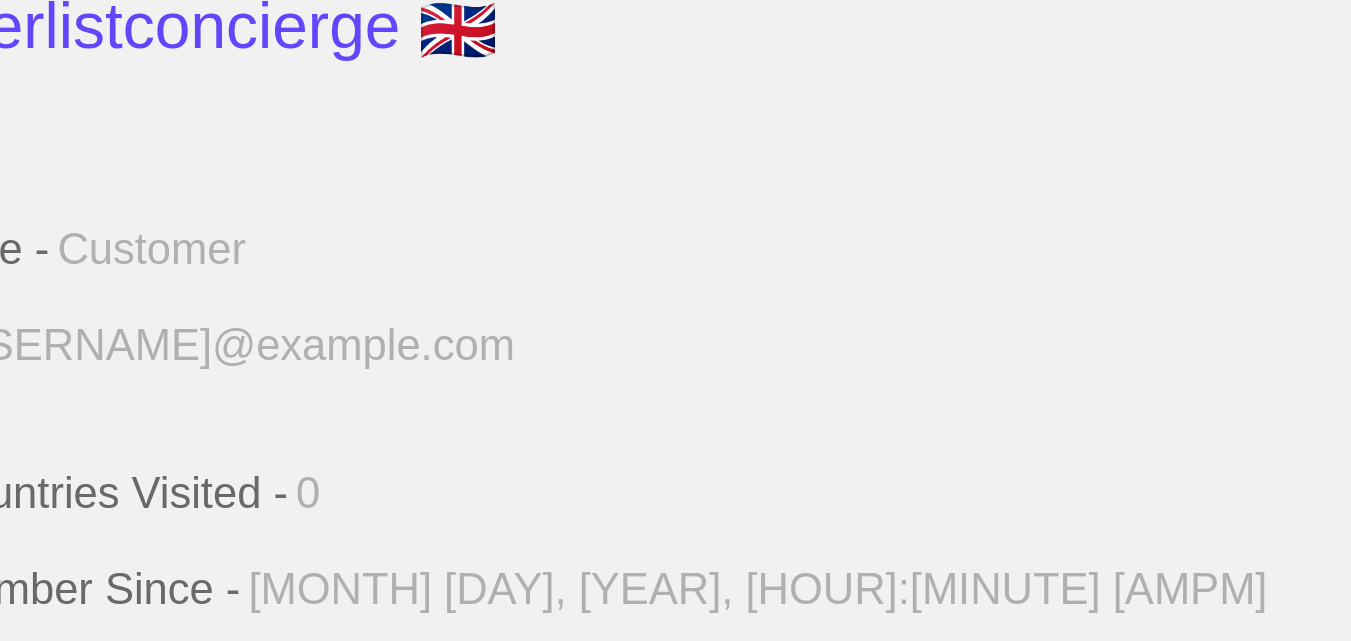 drag, startPoint x: 712, startPoint y: 357, endPoint x: 897, endPoint y: 366, distance: 185.2188 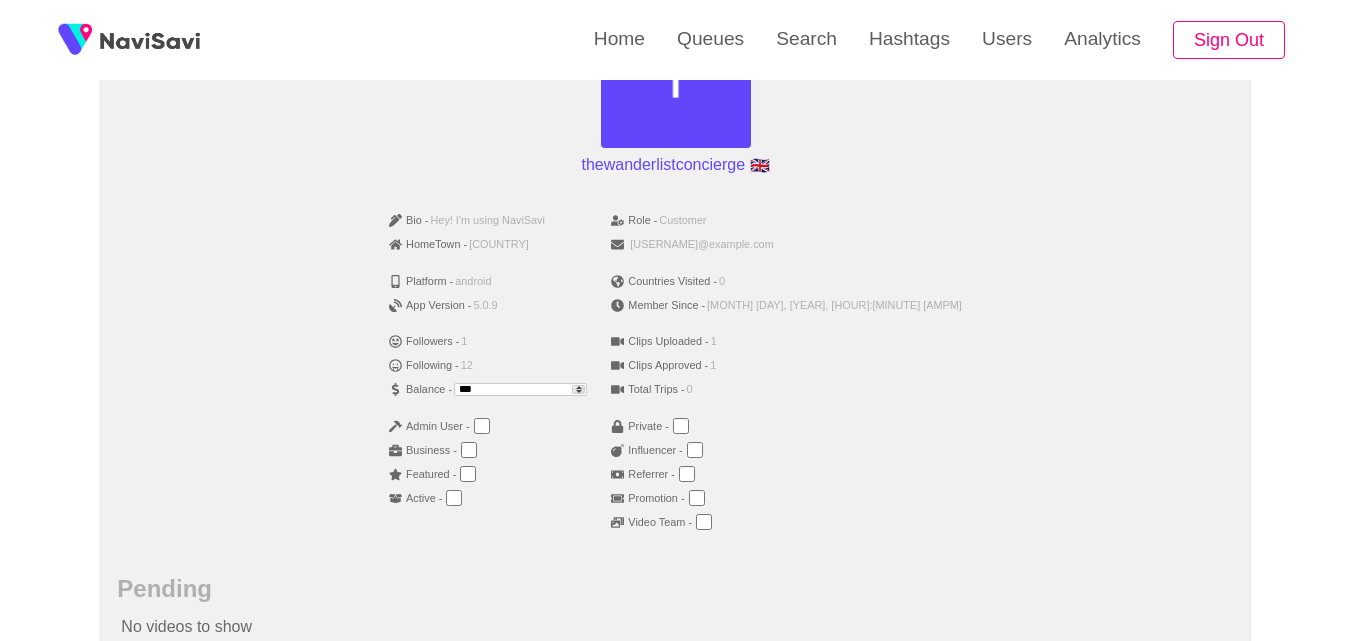 scroll, scrollTop: 266, scrollLeft: 0, axis: vertical 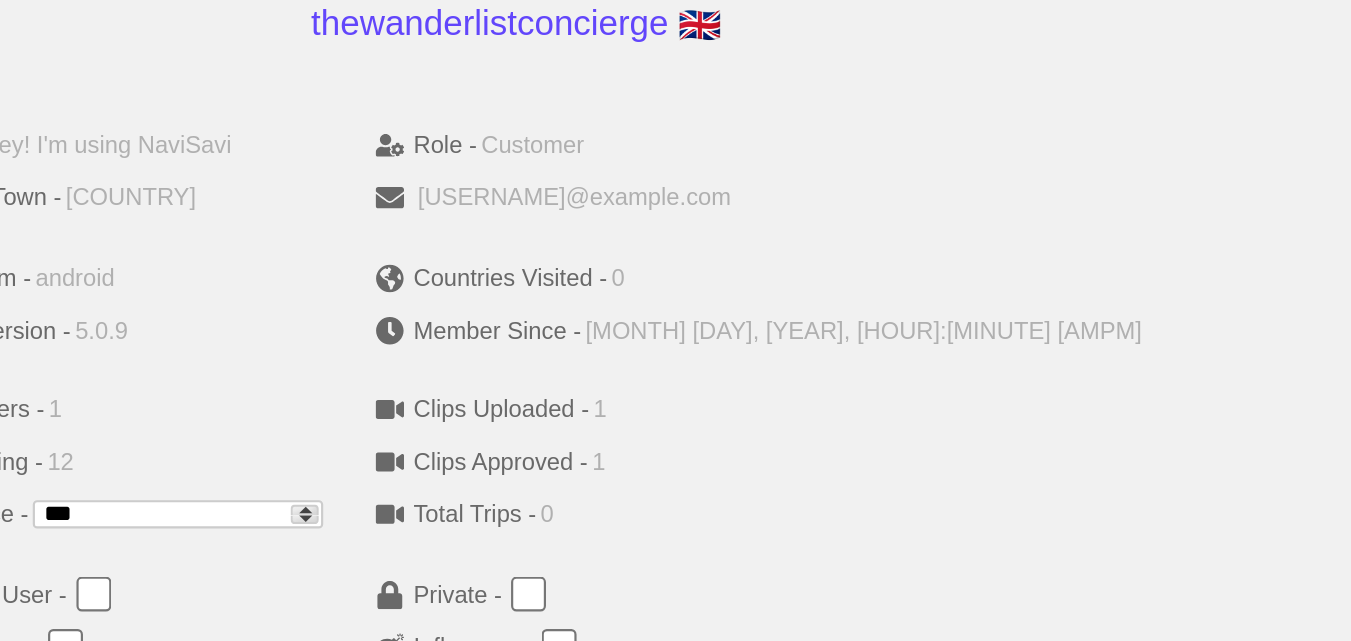click on "[USERNAME]@example.com" at bounding box center (488, 246) 